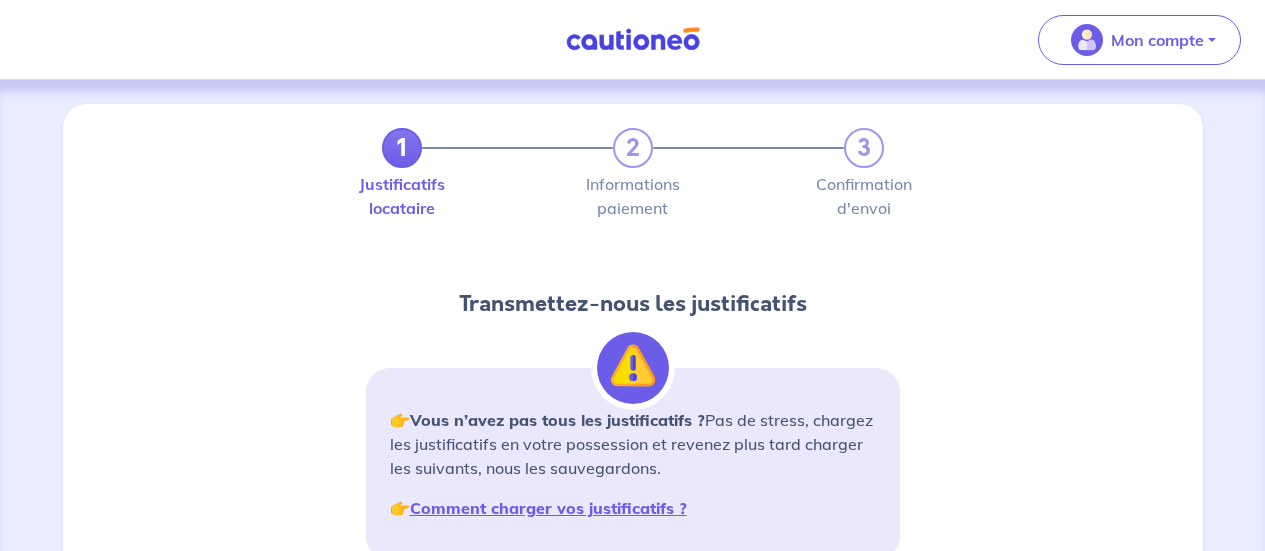 scroll, scrollTop: 2873, scrollLeft: 0, axis: vertical 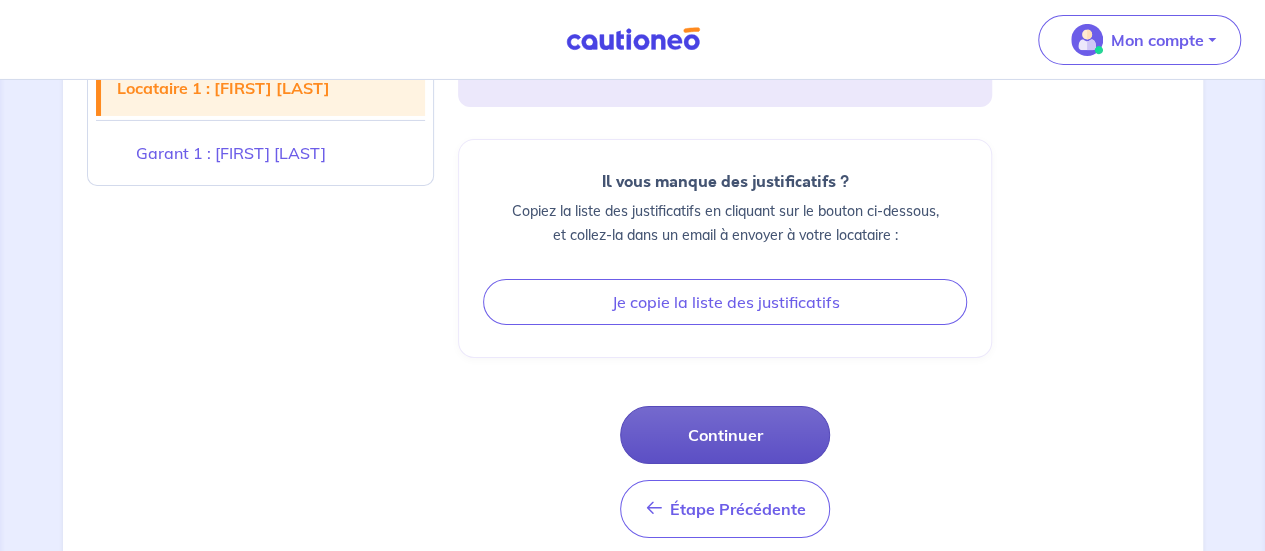 click on "Continuer" at bounding box center [725, 435] 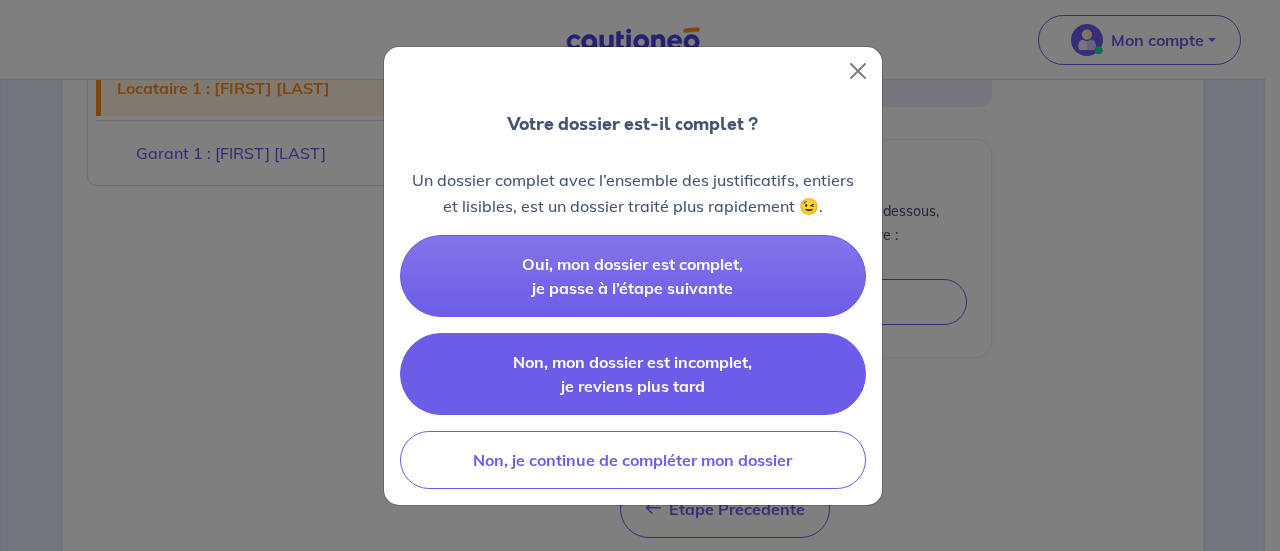 click on "Non, mon dossier est incomplet,
je reviens plus tard" at bounding box center (633, 374) 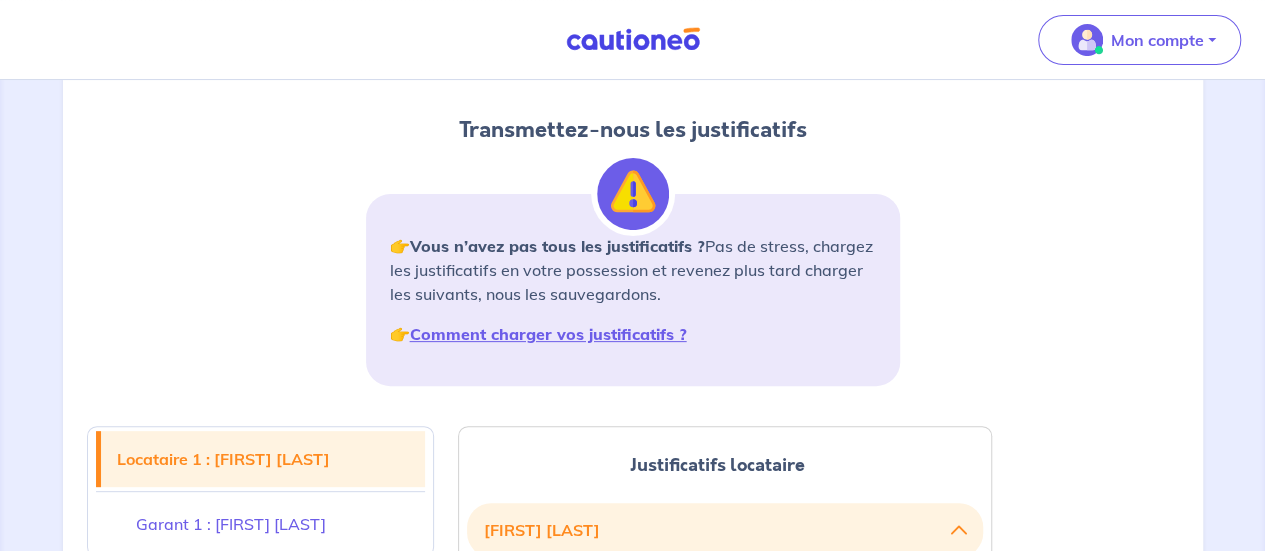 scroll, scrollTop: 0, scrollLeft: 0, axis: both 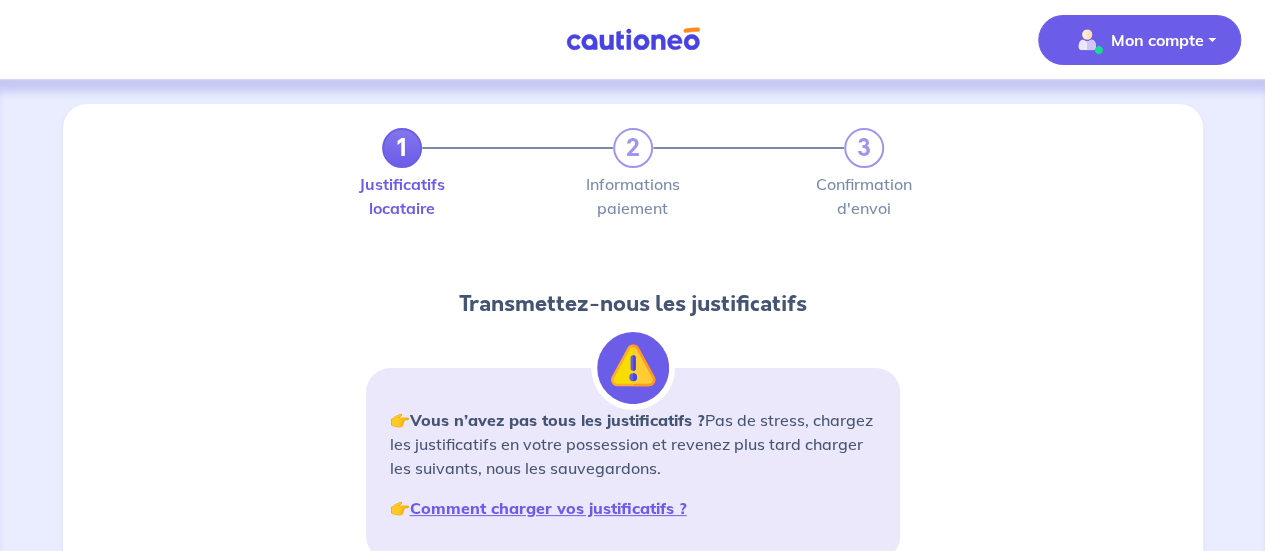 click on "Mon compte" at bounding box center (1157, 40) 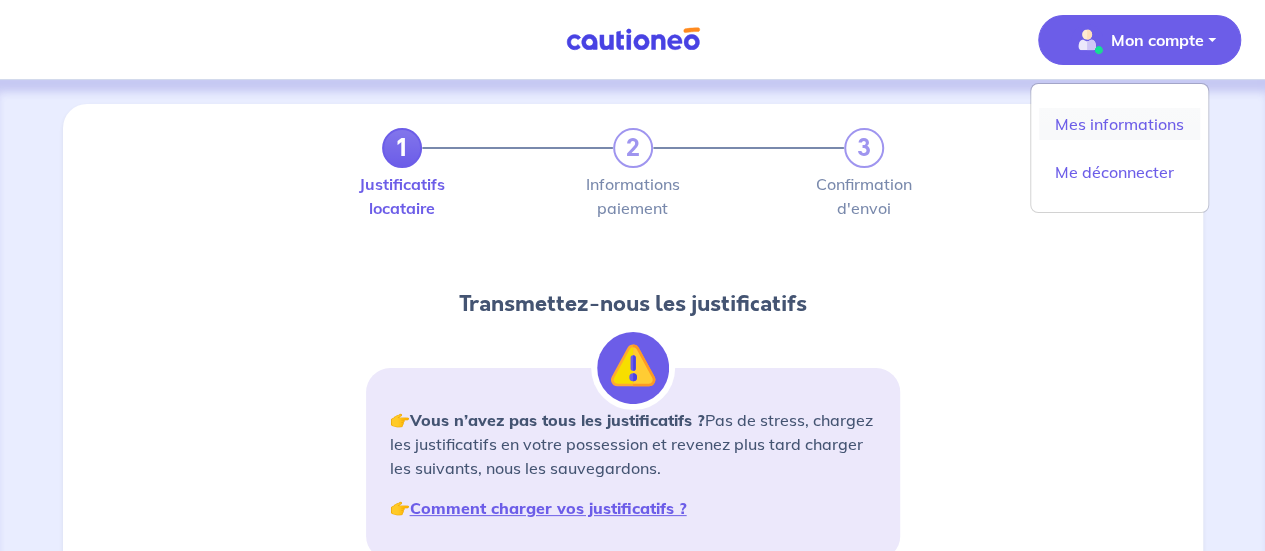 click on "Mes informations" at bounding box center [1119, 124] 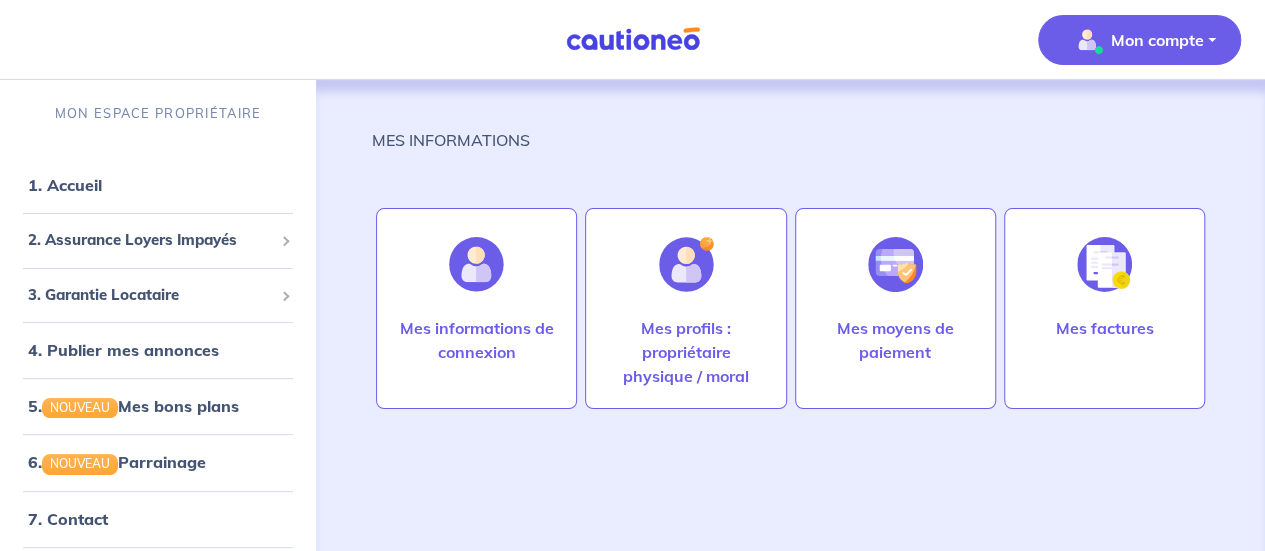 click on "MES INFORMATIONS Mes informations de connexion Mes profils : propriétaire physique / moral Mes moyens de paiement Mes factures" at bounding box center [790, 304] 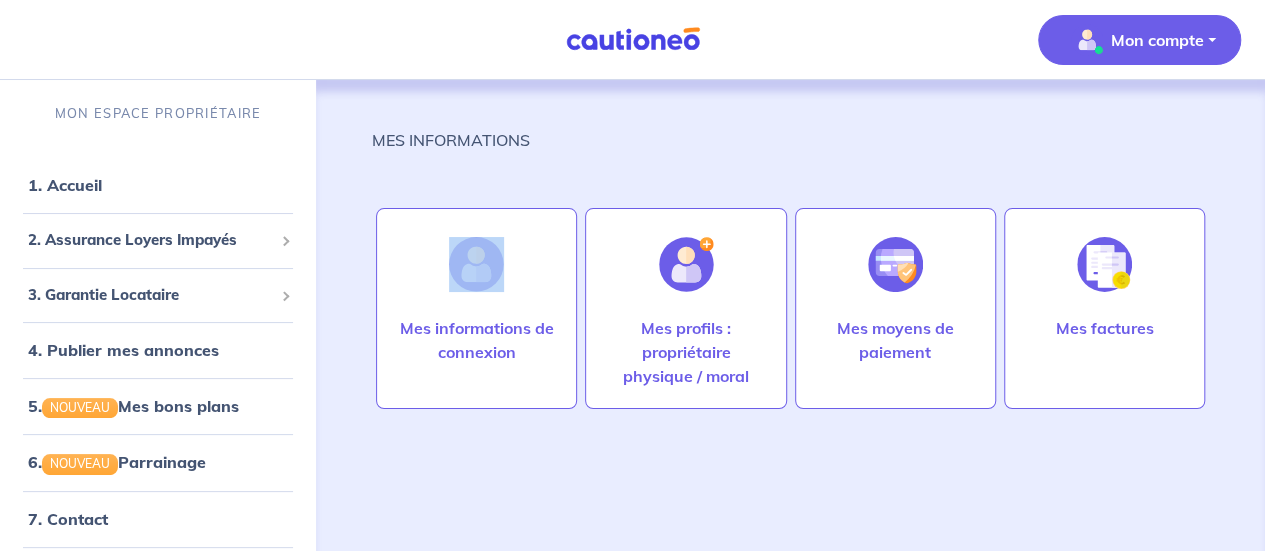 click on "MES INFORMATIONS Mes informations de connexion Mes profils : propriétaire physique / moral Mes moyens de paiement Mes factures" at bounding box center [790, 304] 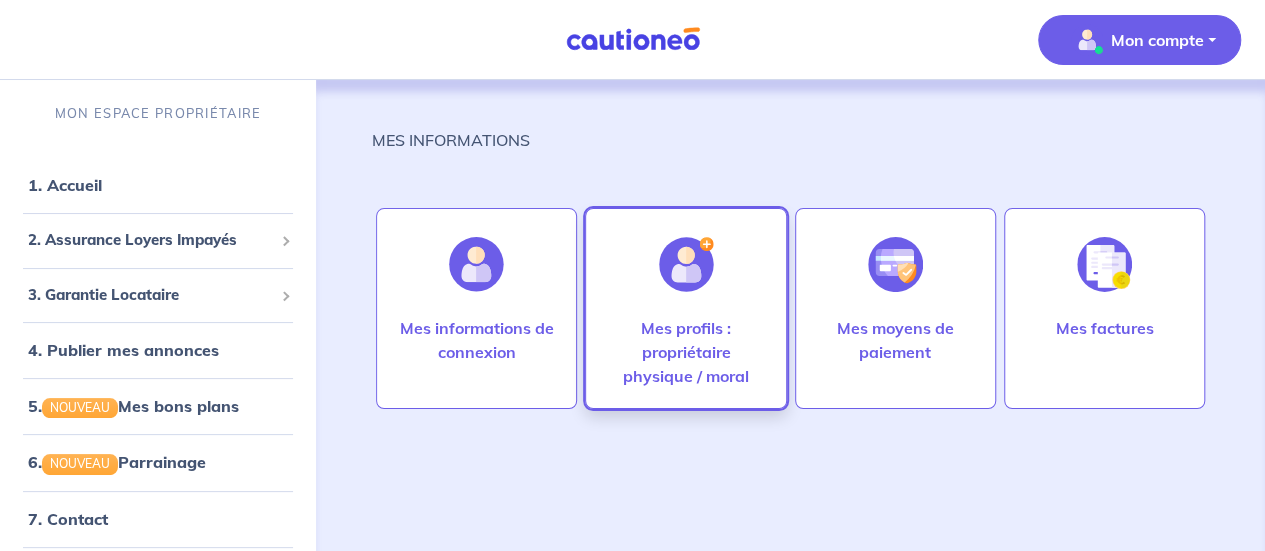 click on "Mes profils : propriétaire physique / moral" at bounding box center [685, 352] 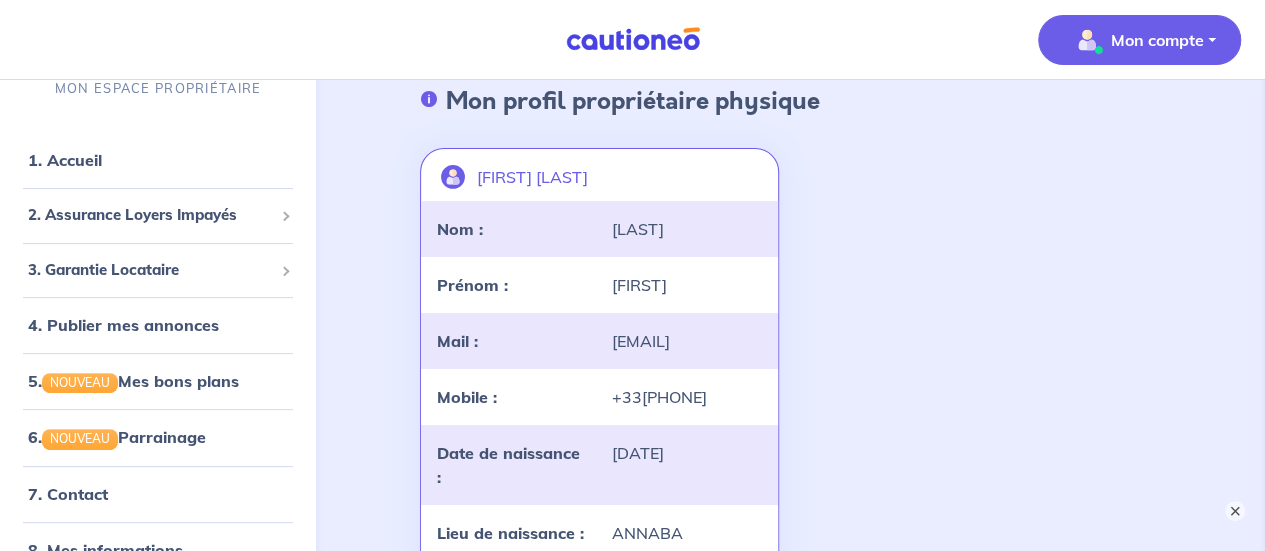 scroll, scrollTop: 0, scrollLeft: 0, axis: both 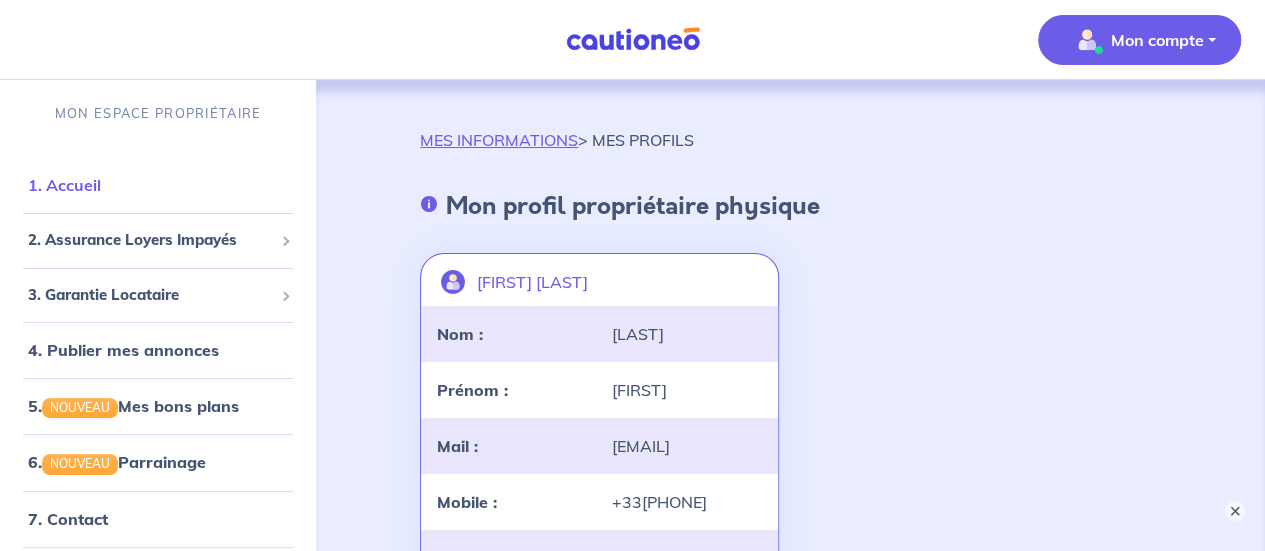 click on "1. Accueil" at bounding box center (64, 185) 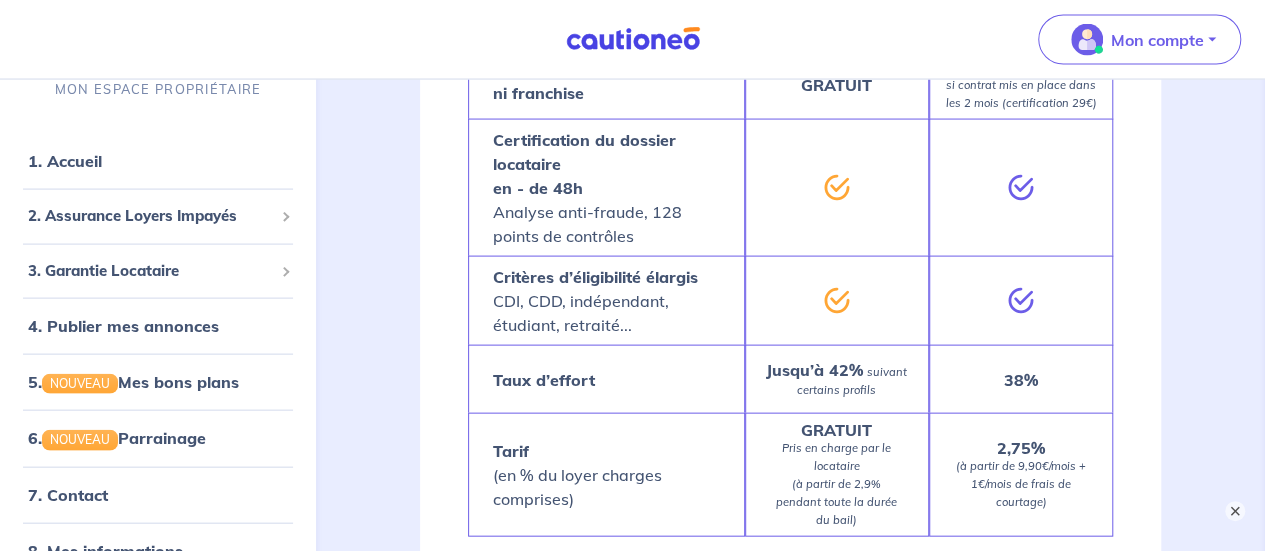 scroll, scrollTop: 2300, scrollLeft: 0, axis: vertical 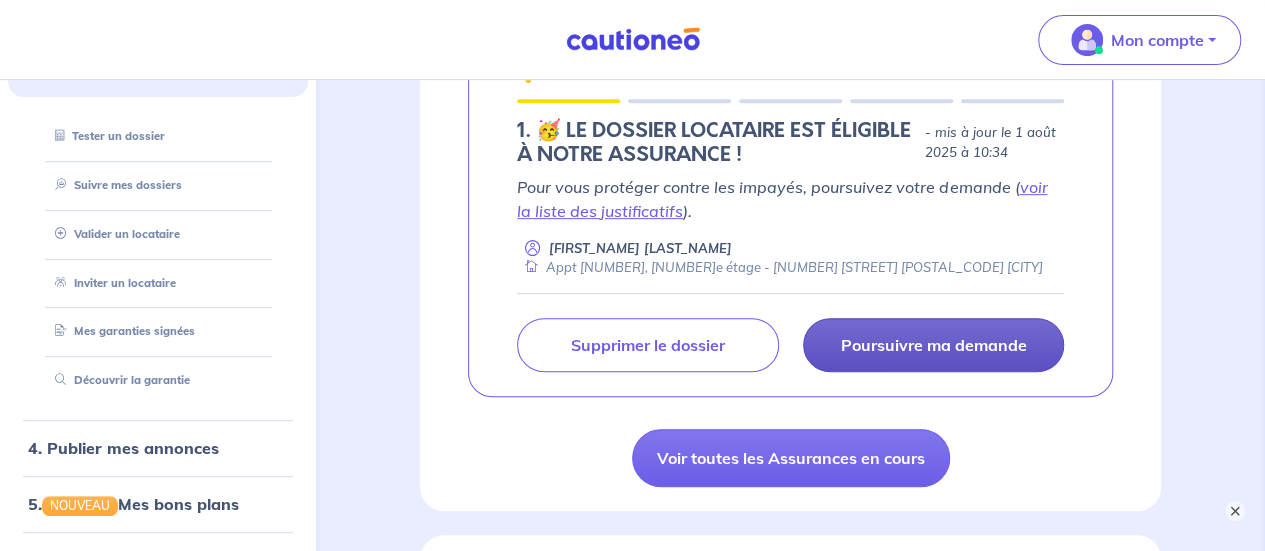 click on "Poursuivre ma demande" at bounding box center [933, 345] 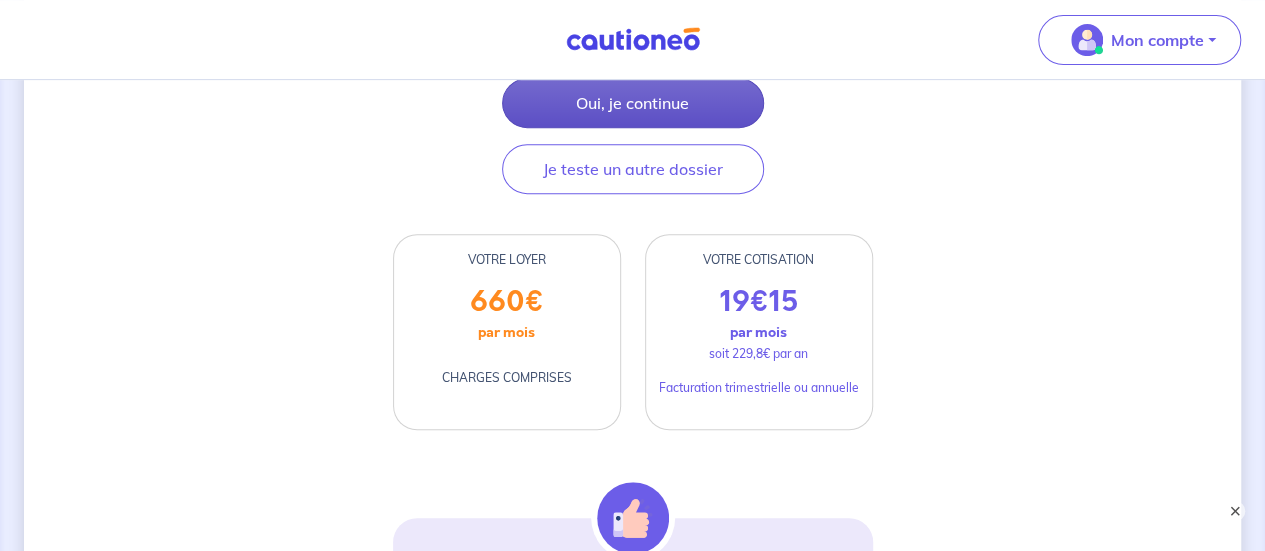 scroll, scrollTop: 400, scrollLeft: 0, axis: vertical 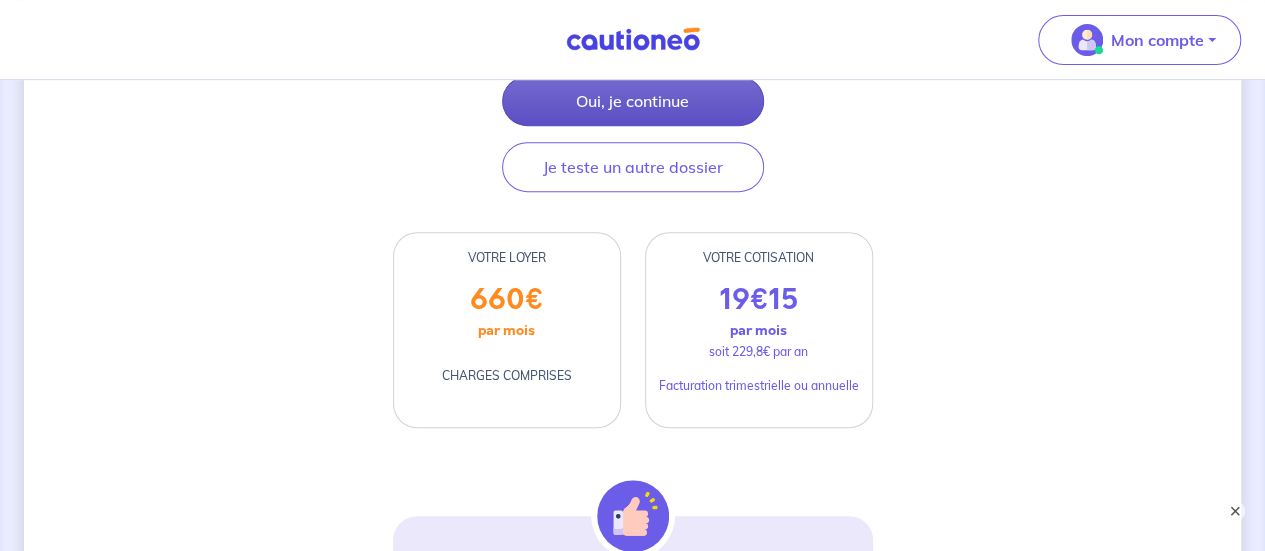 click on "Oui, je continue" at bounding box center (633, 101) 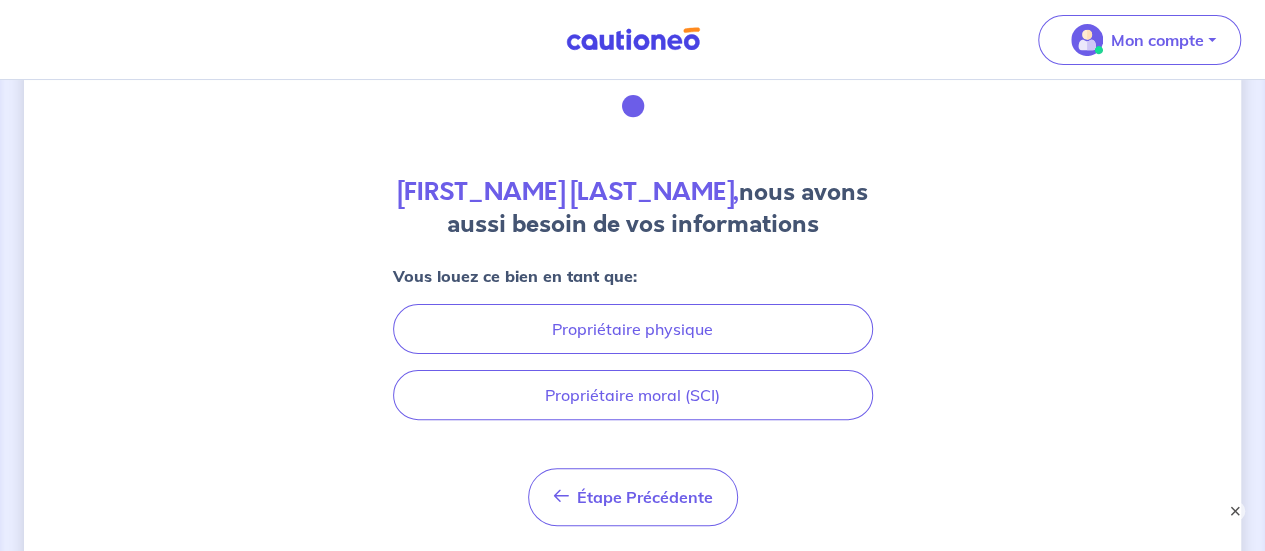 scroll, scrollTop: 200, scrollLeft: 0, axis: vertical 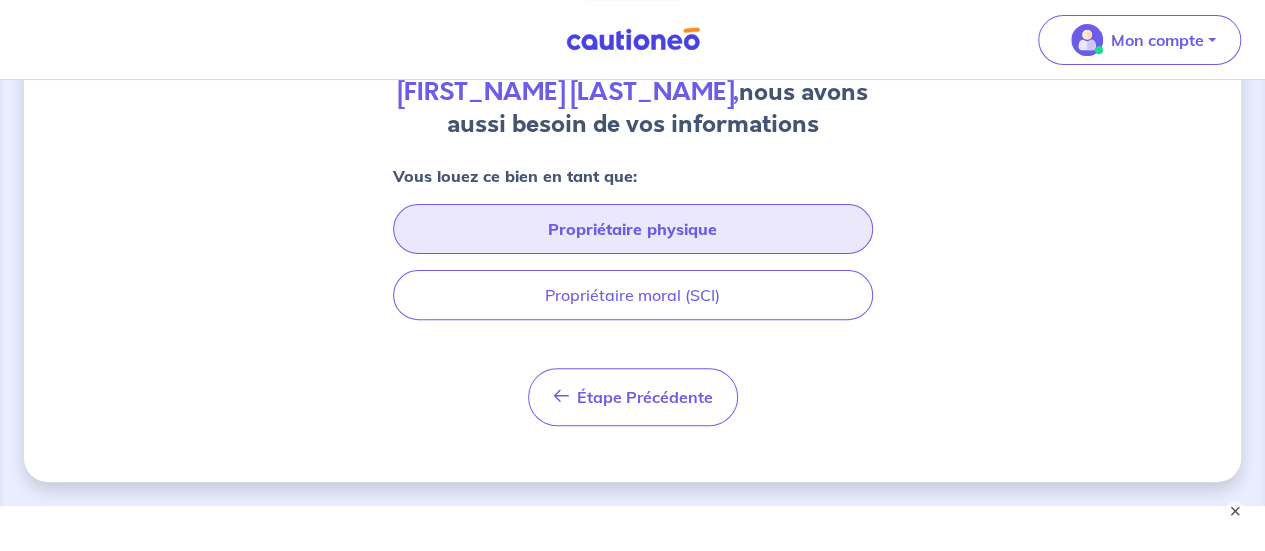 click on "Propriétaire physique" at bounding box center [633, 229] 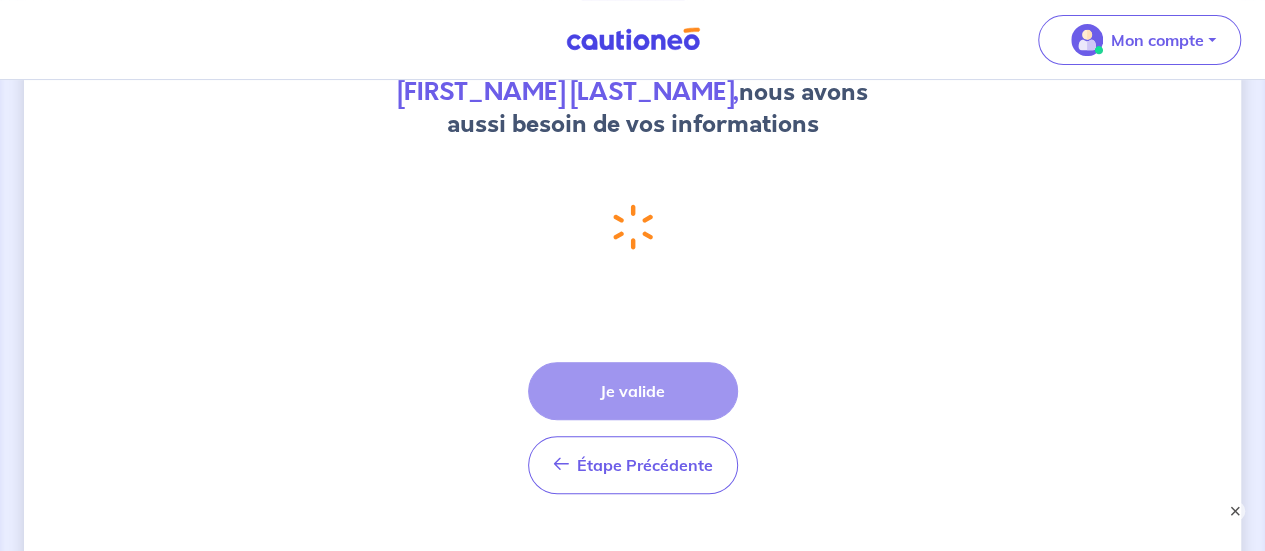 select on "FR" 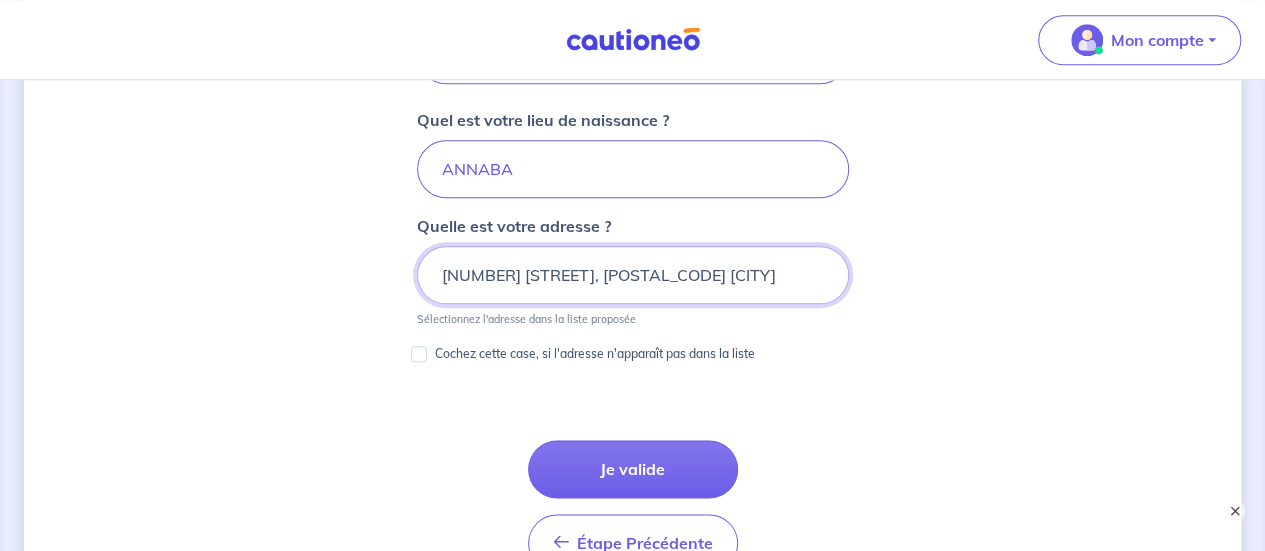 scroll, scrollTop: 1206, scrollLeft: 0, axis: vertical 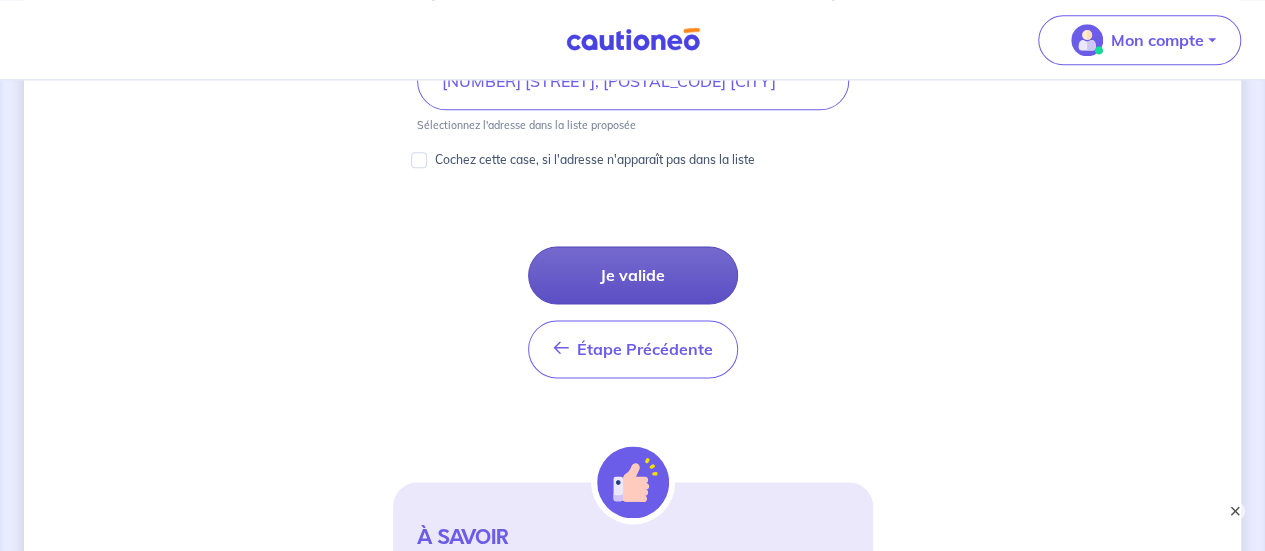 click on "Je valide" at bounding box center [633, 275] 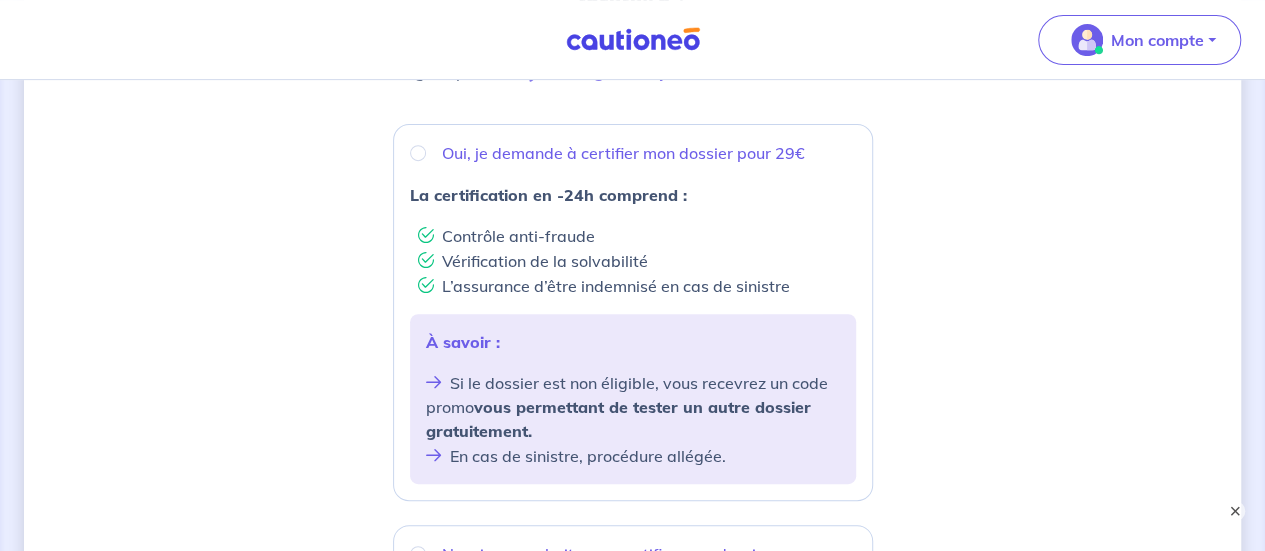 scroll, scrollTop: 300, scrollLeft: 0, axis: vertical 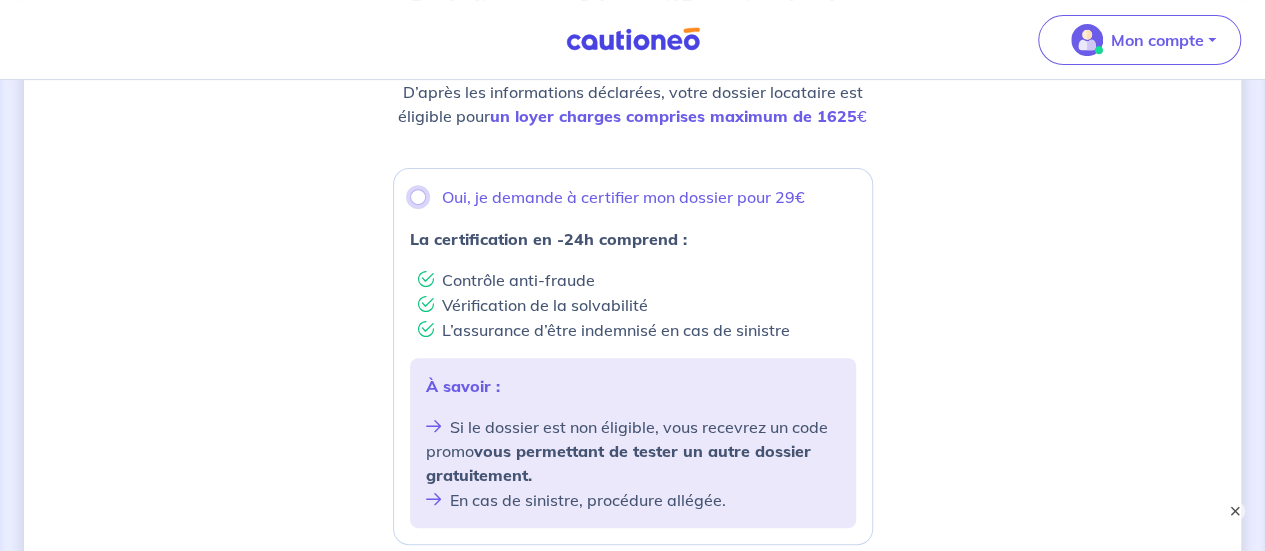 click on "Oui, je demande à certifier mon dossier pour 29€" at bounding box center (418, 197) 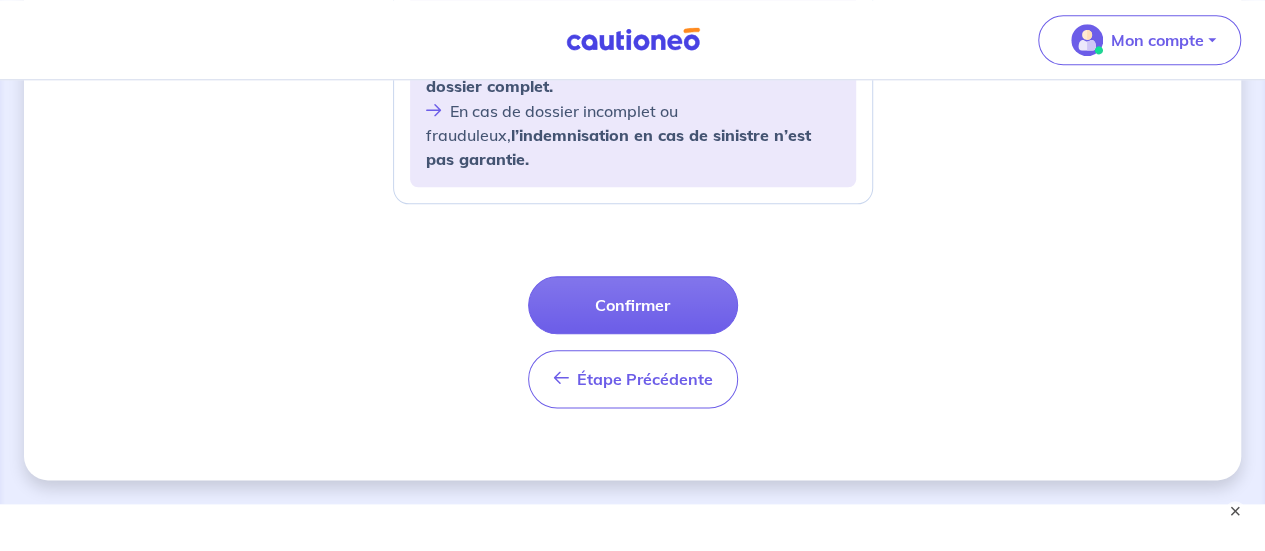 scroll, scrollTop: 1019, scrollLeft: 0, axis: vertical 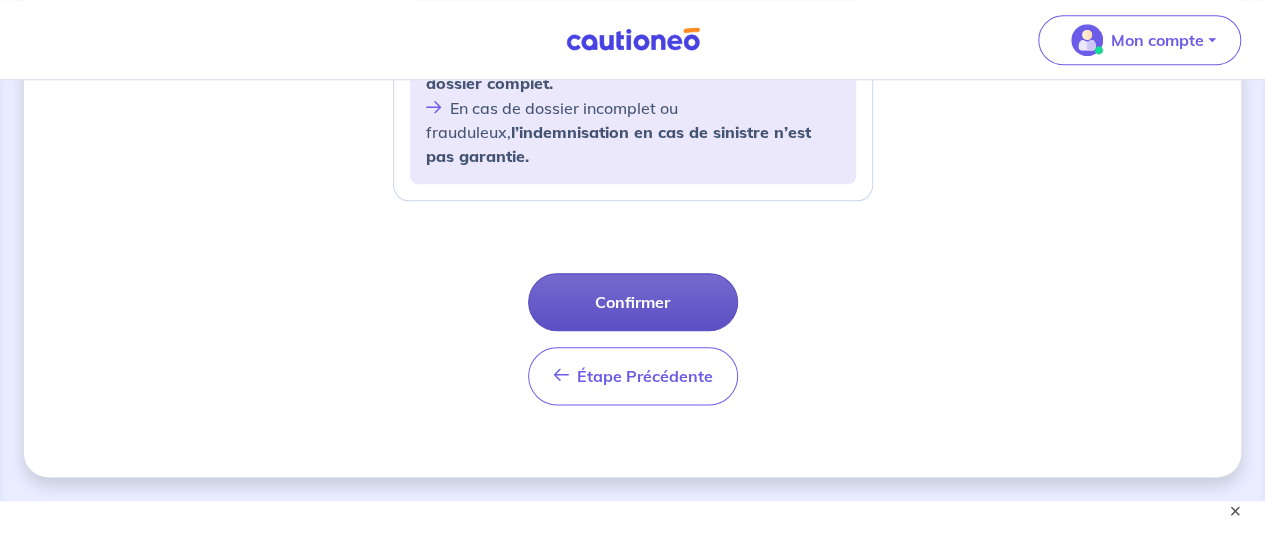 click on "Confirmer" at bounding box center [633, 302] 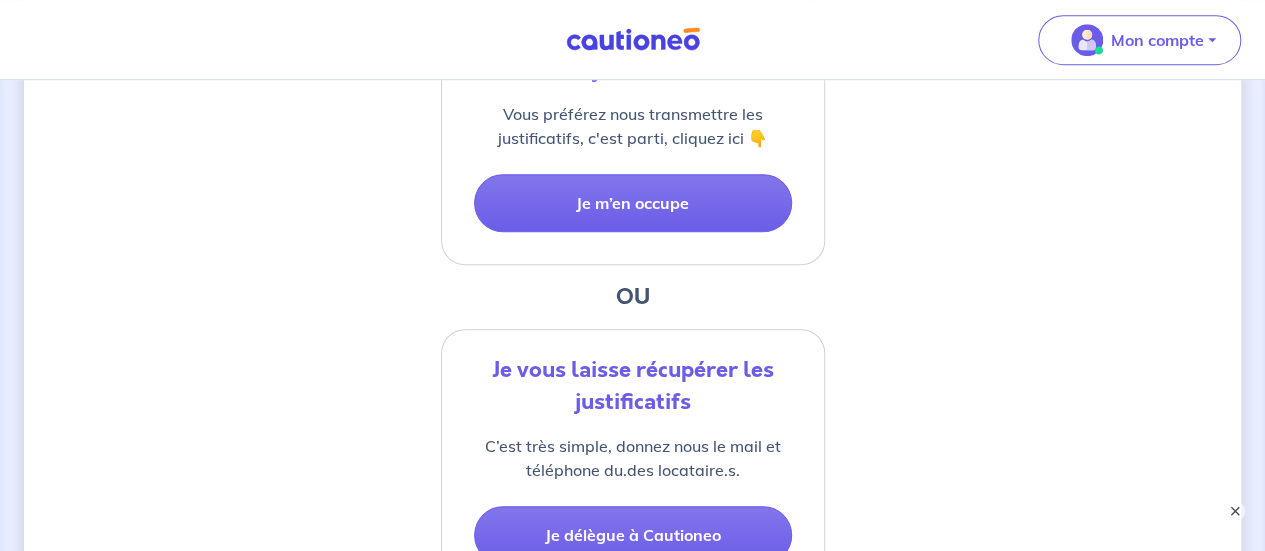 scroll, scrollTop: 600, scrollLeft: 0, axis: vertical 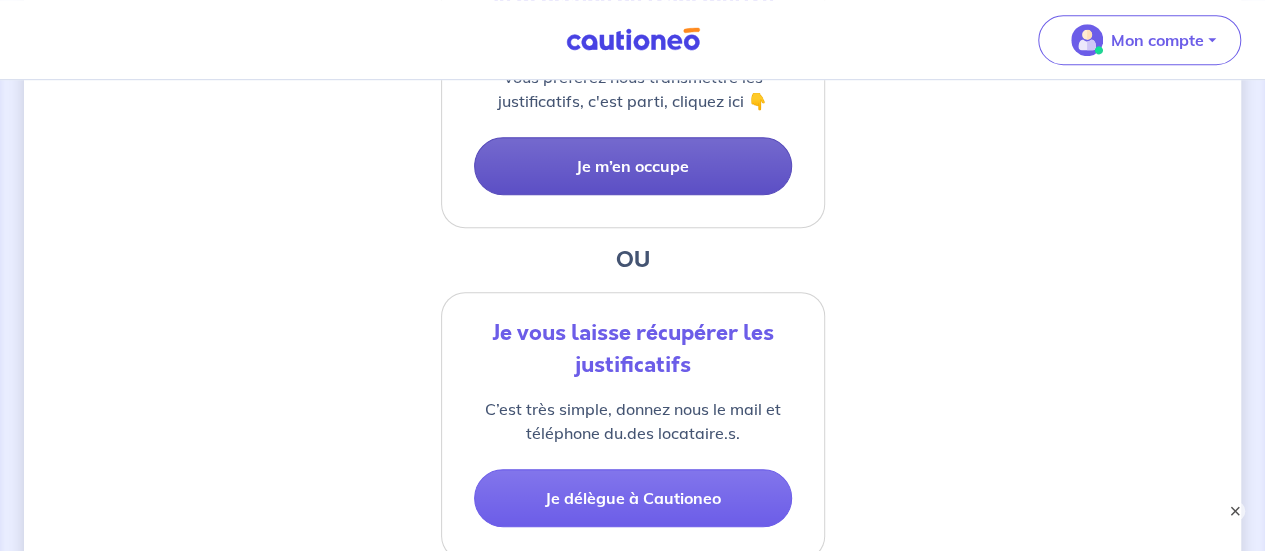 click on "Je m’en occupe" at bounding box center (633, 166) 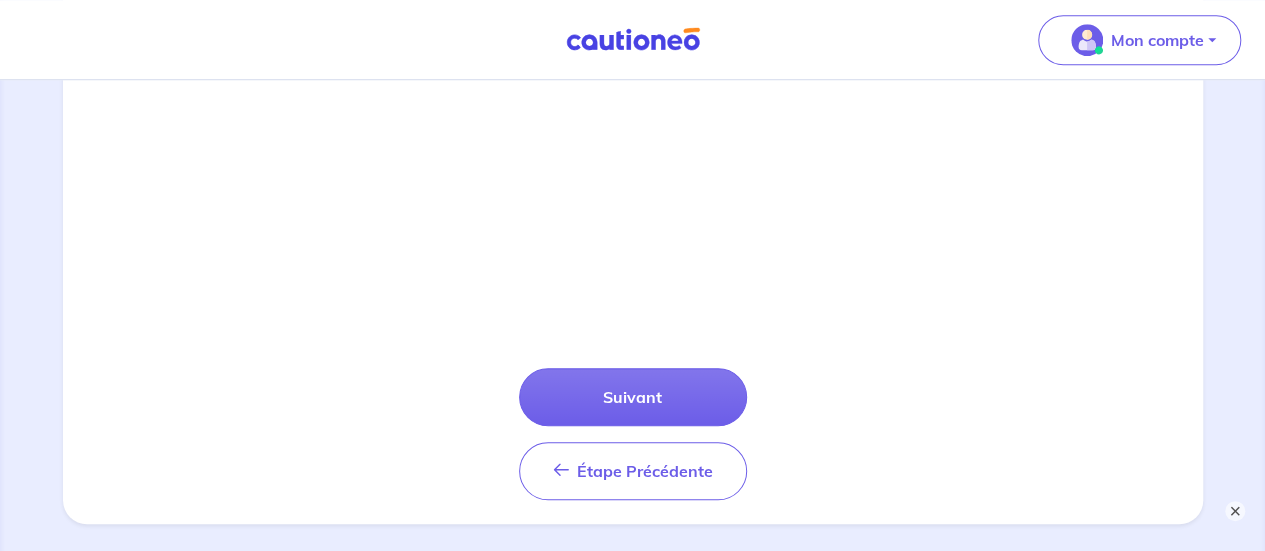 scroll, scrollTop: 899, scrollLeft: 0, axis: vertical 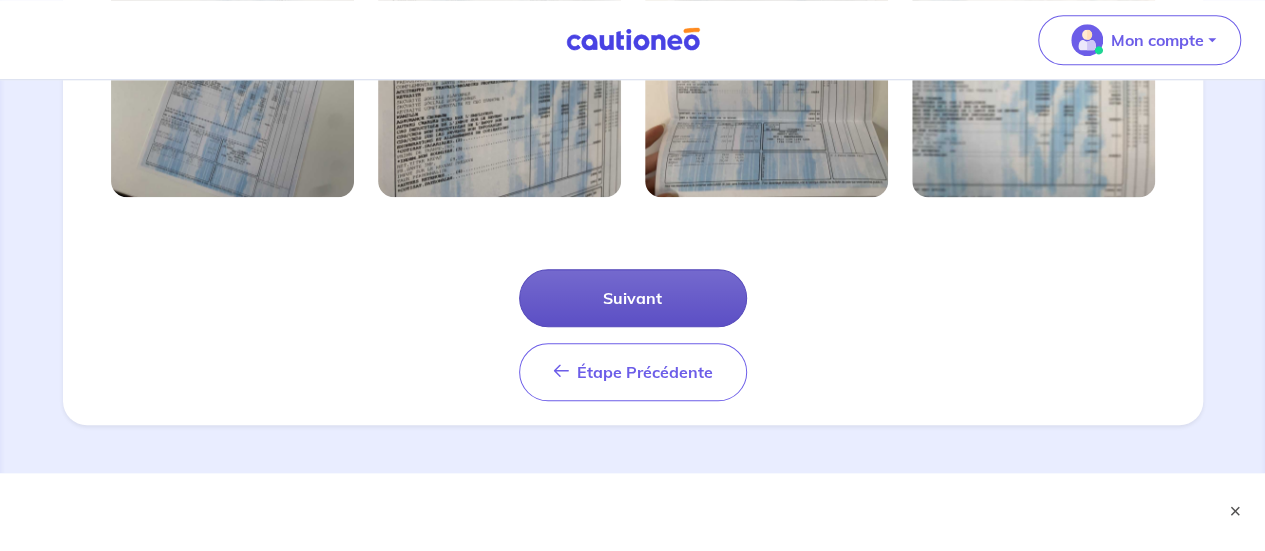 click on "Suivant" at bounding box center [633, 298] 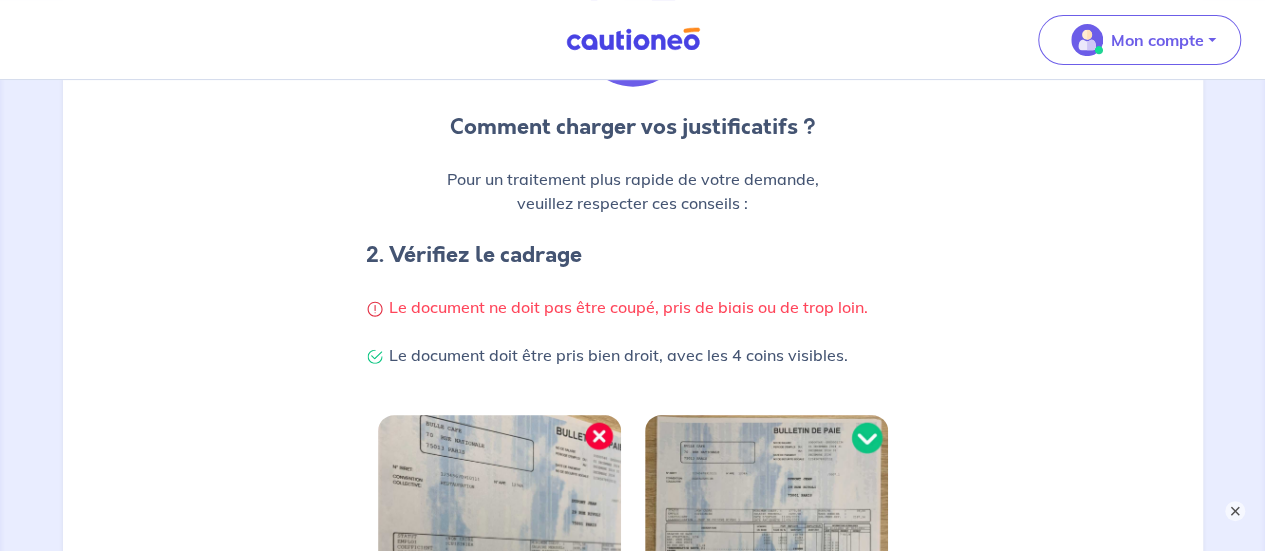 scroll, scrollTop: 0, scrollLeft: 0, axis: both 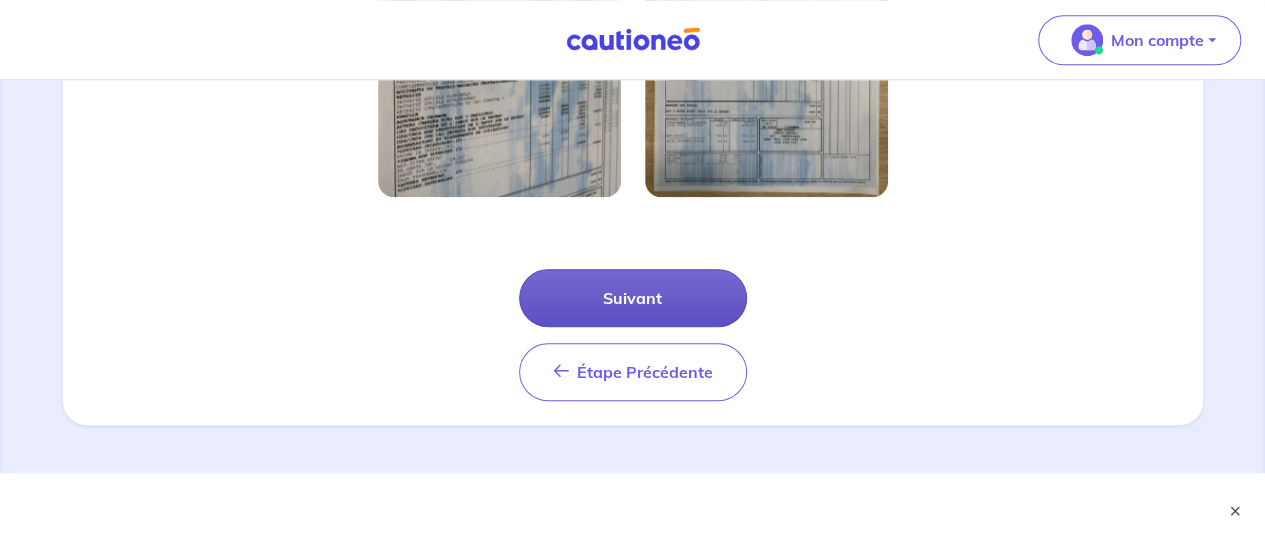 click on "Suivant" at bounding box center [633, 298] 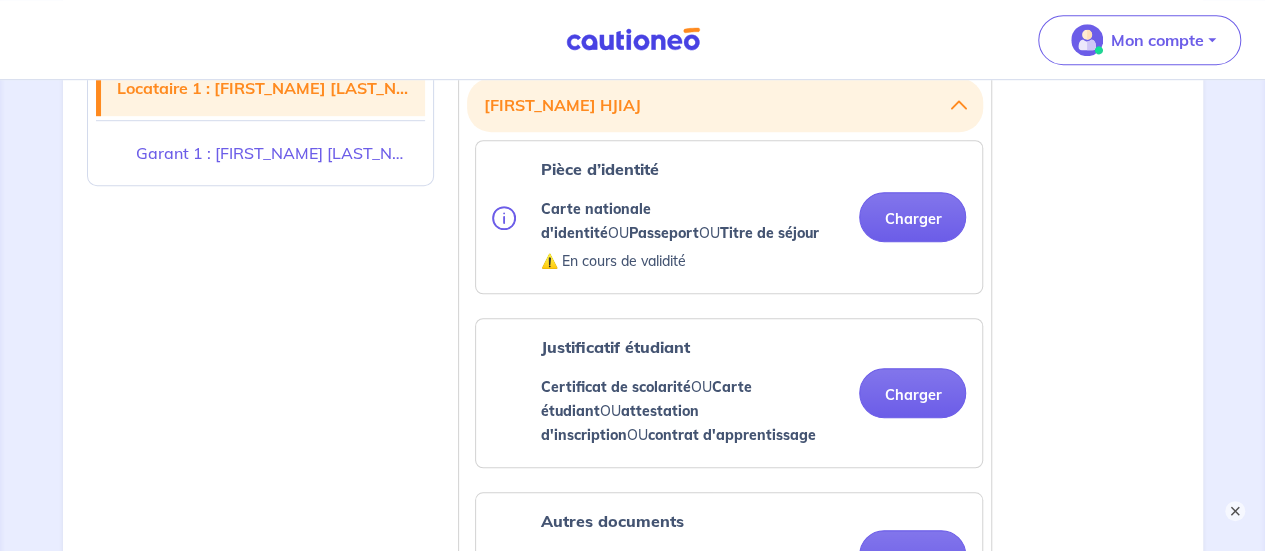 scroll, scrollTop: 600, scrollLeft: 0, axis: vertical 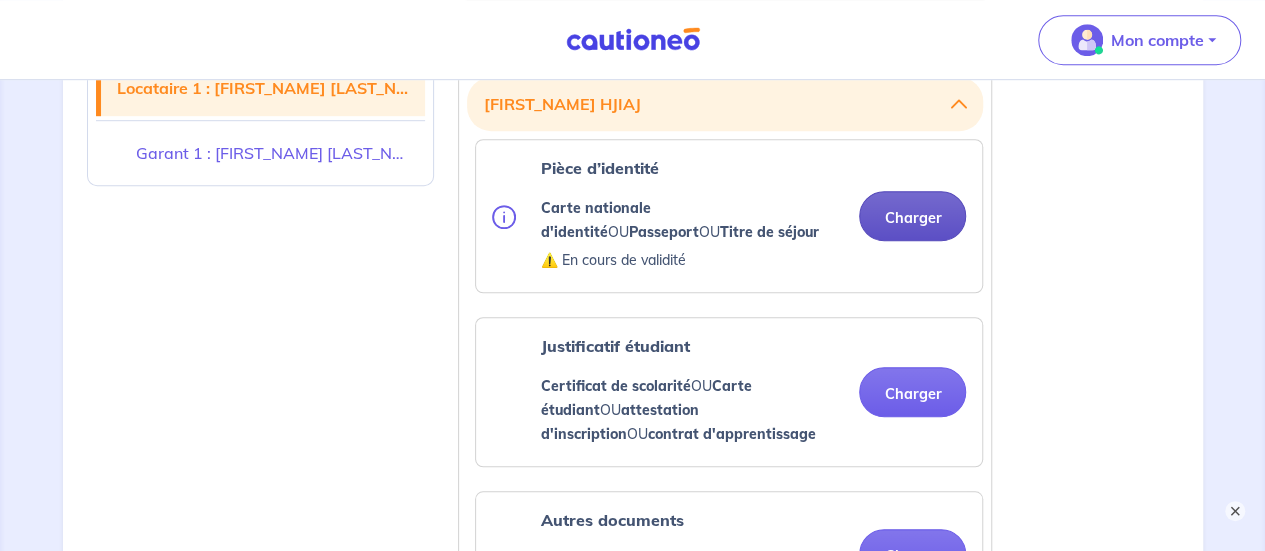 click on "Charger" at bounding box center (912, 216) 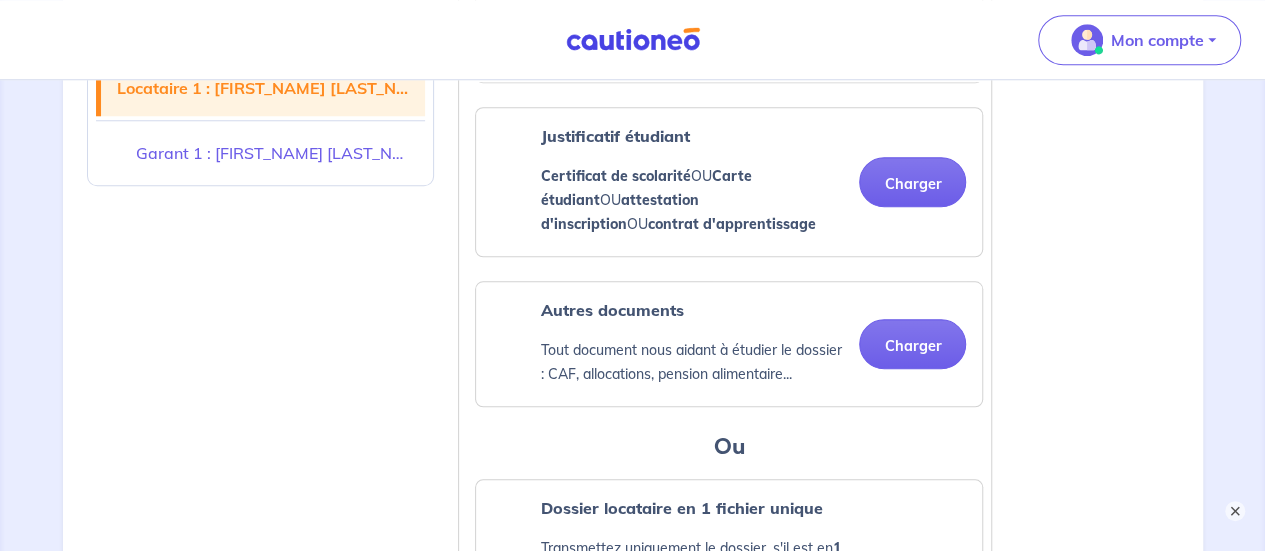 scroll, scrollTop: 900, scrollLeft: 0, axis: vertical 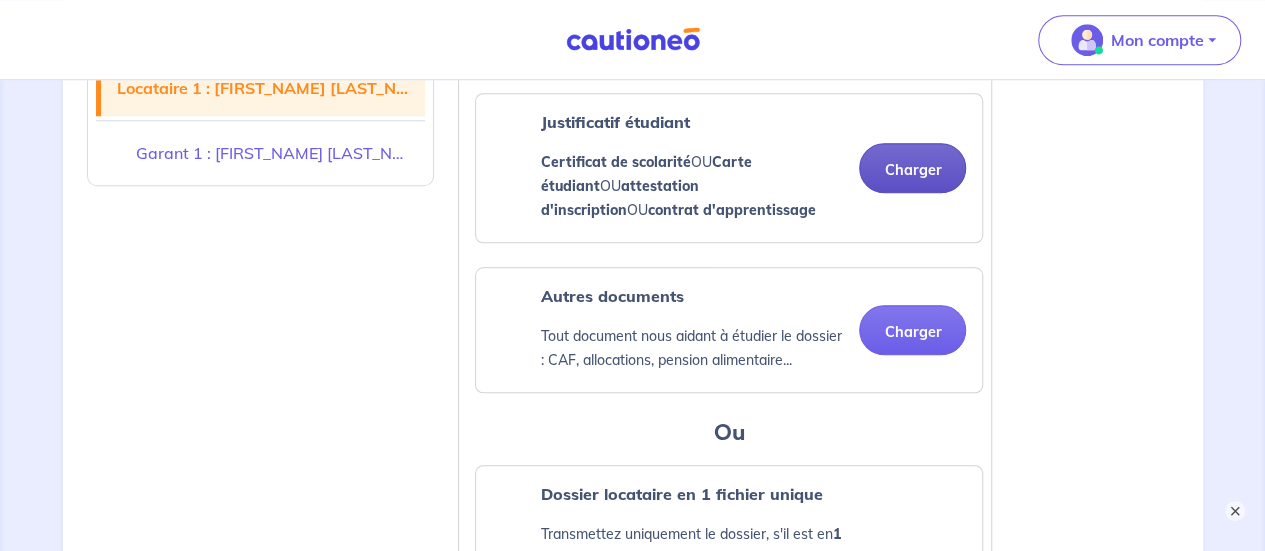 click on "Charger" at bounding box center [912, 168] 